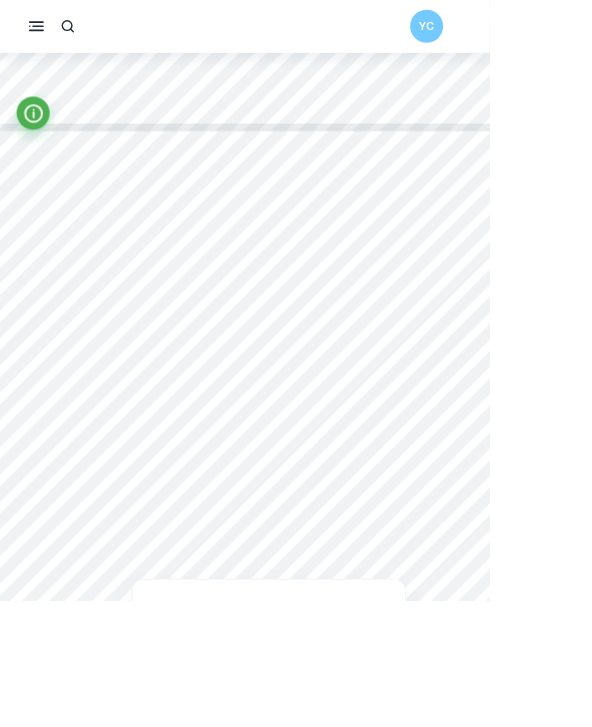 scroll, scrollTop: 6007, scrollLeft: 0, axis: vertical 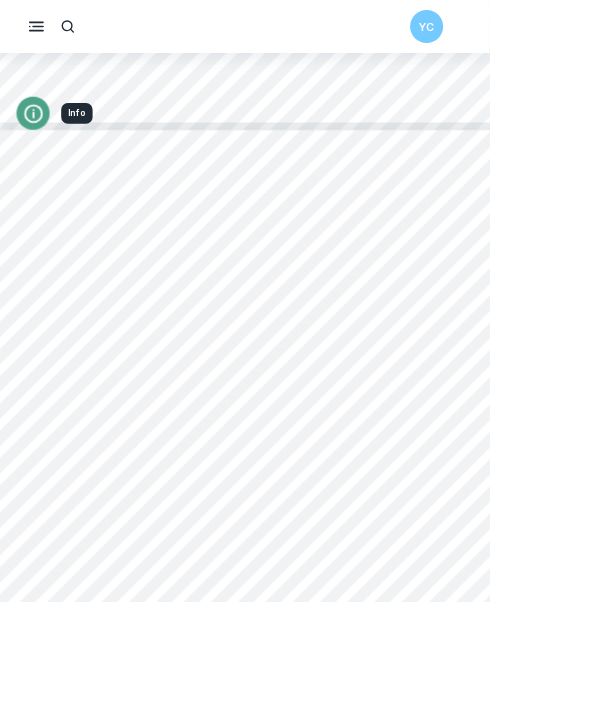 click 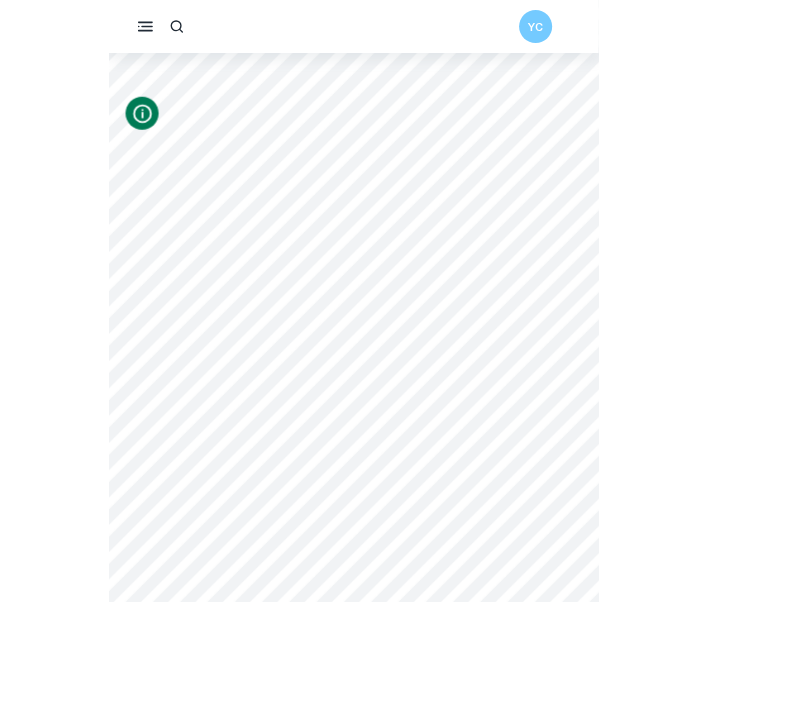 scroll, scrollTop: 6090, scrollLeft: 0, axis: vertical 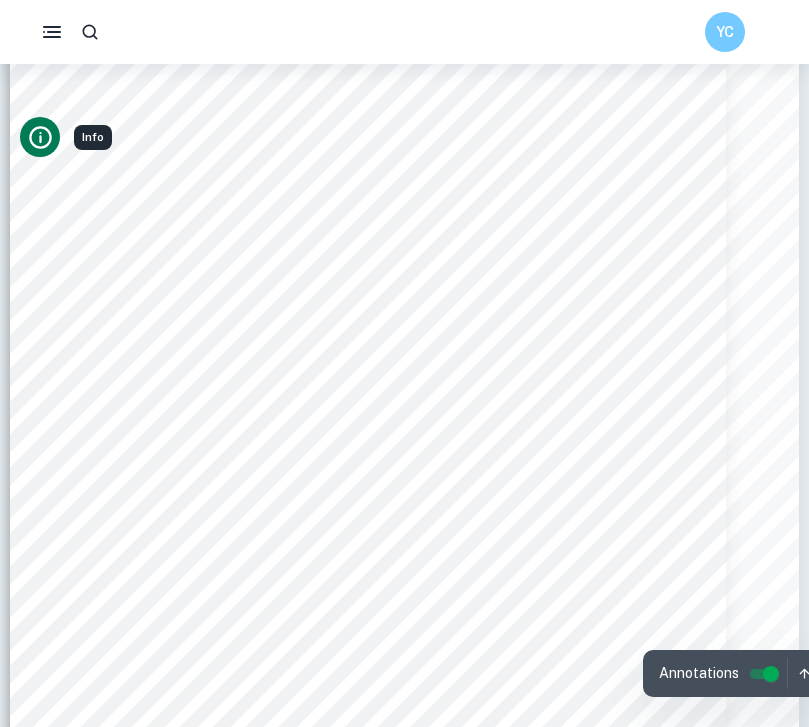 click 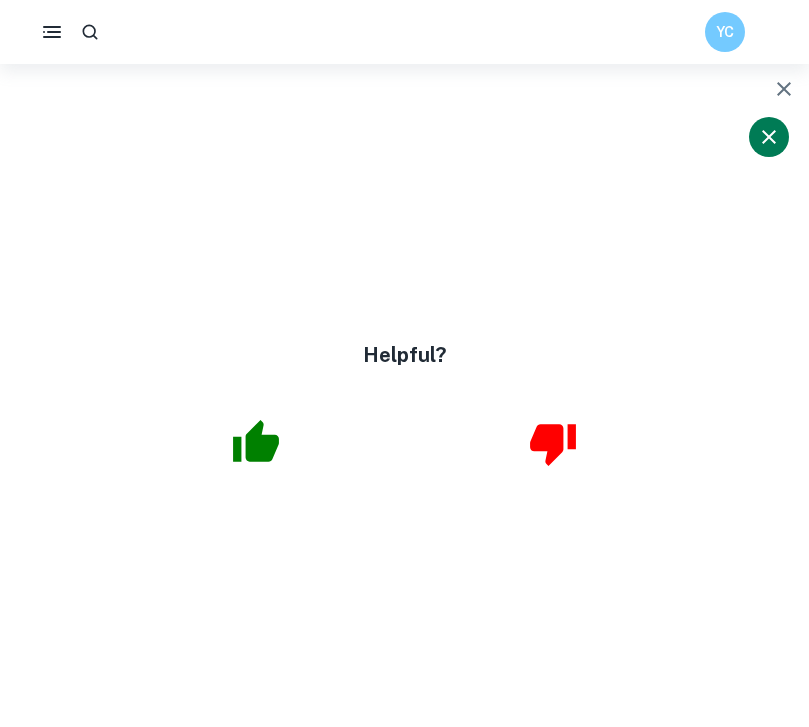 click 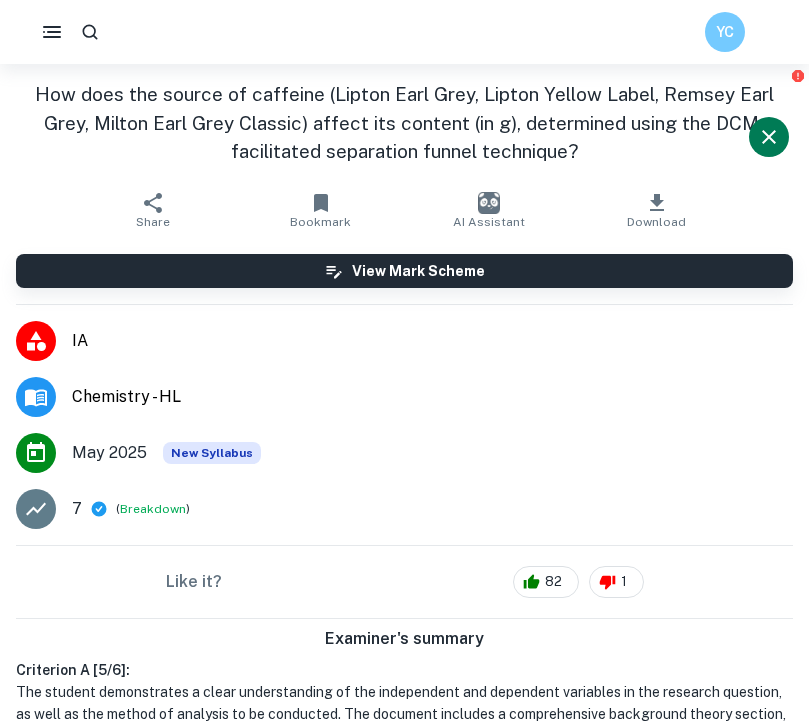 click at bounding box center [489, 203] 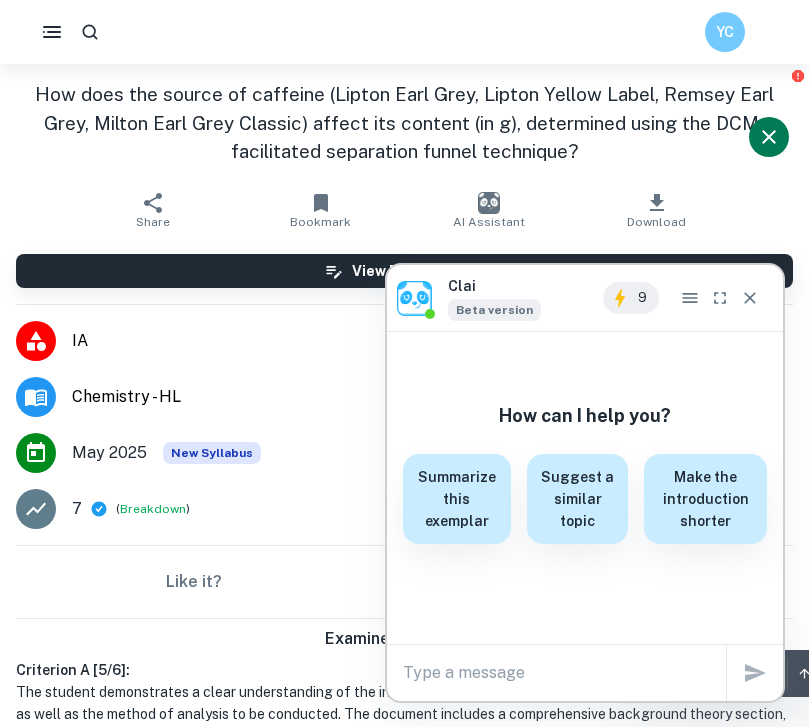 scroll, scrollTop: 6229, scrollLeft: 0, axis: vertical 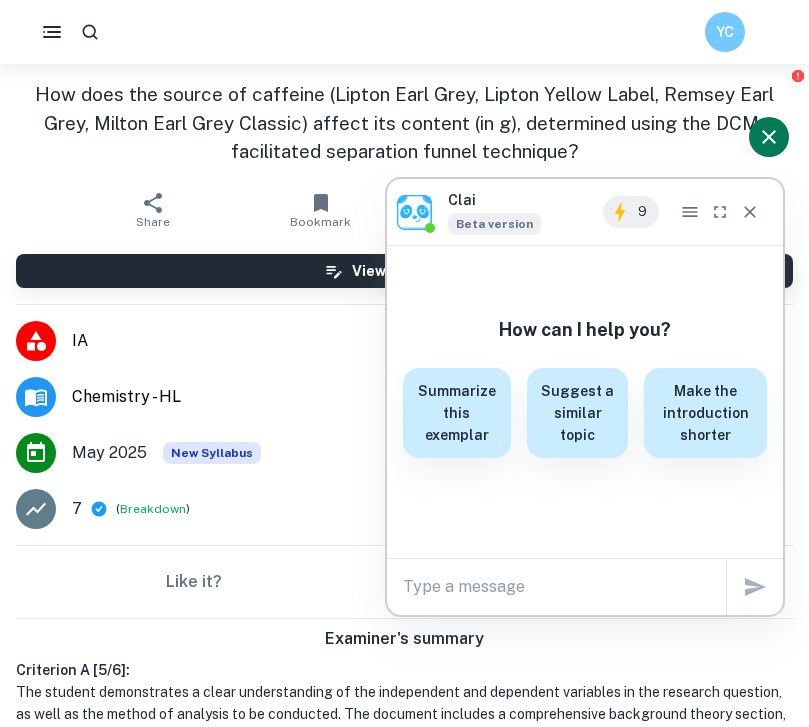 click at bounding box center (564, 586) 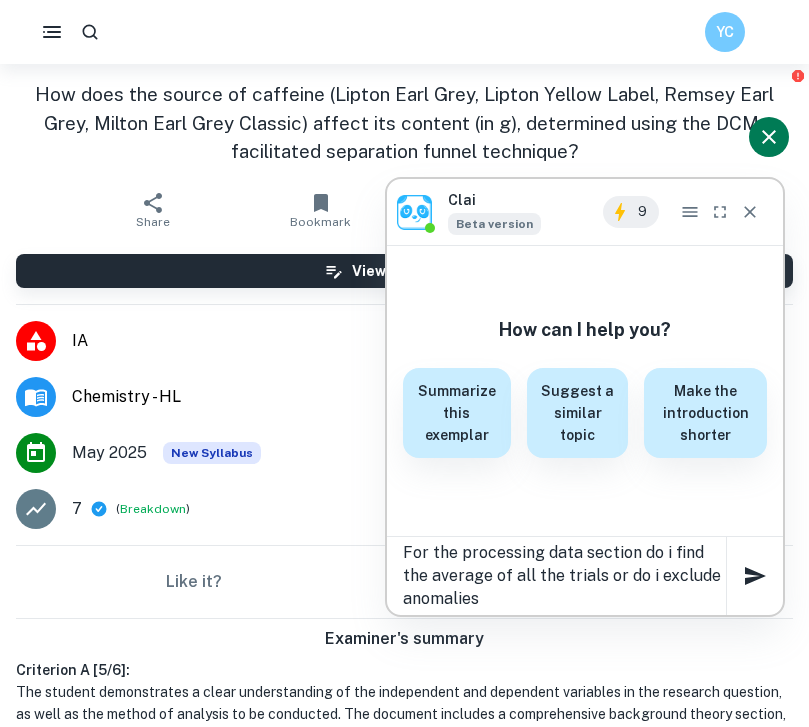 type on "For the processing data section do i find the average of all the trials or do i exclude anomalies" 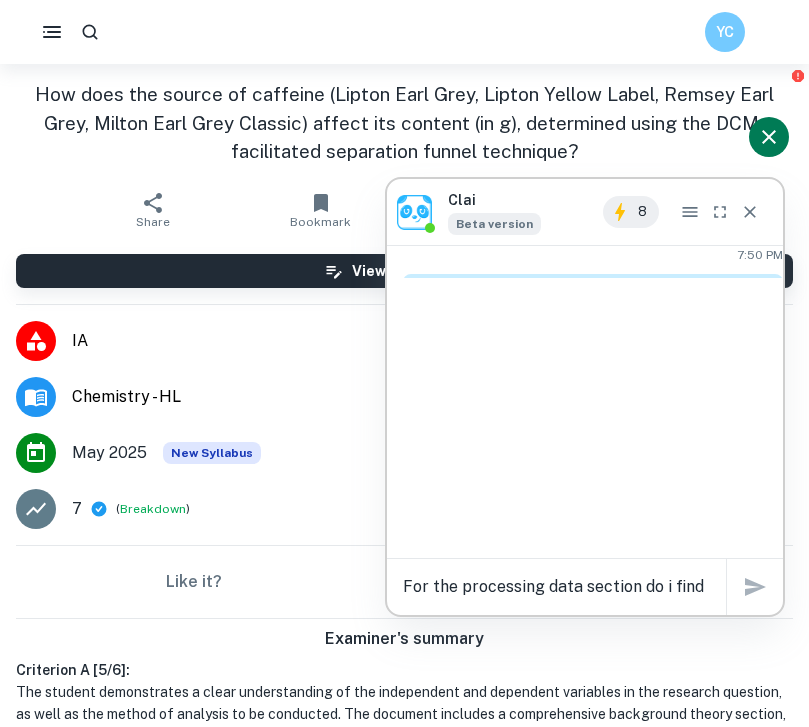type 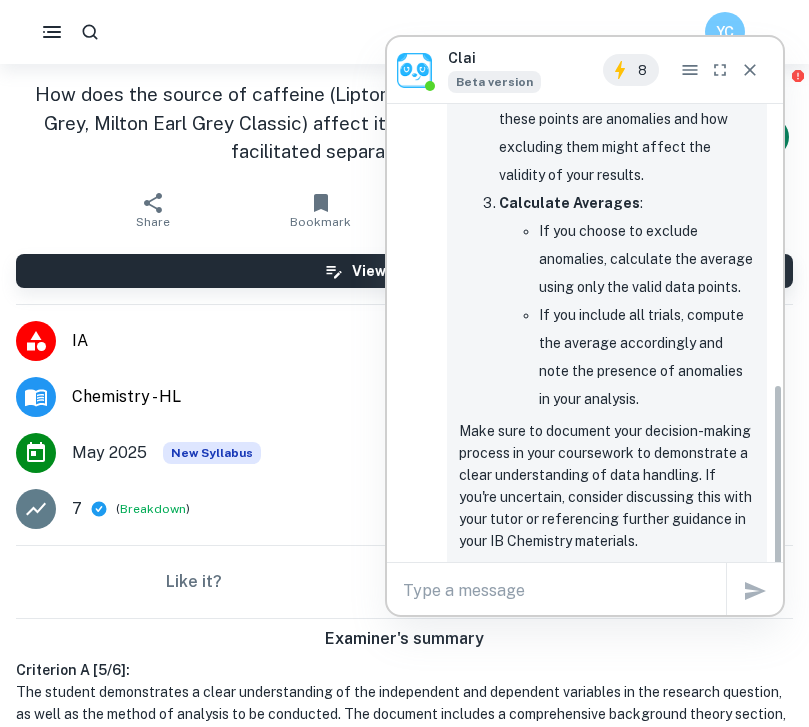scroll, scrollTop: 627, scrollLeft: 0, axis: vertical 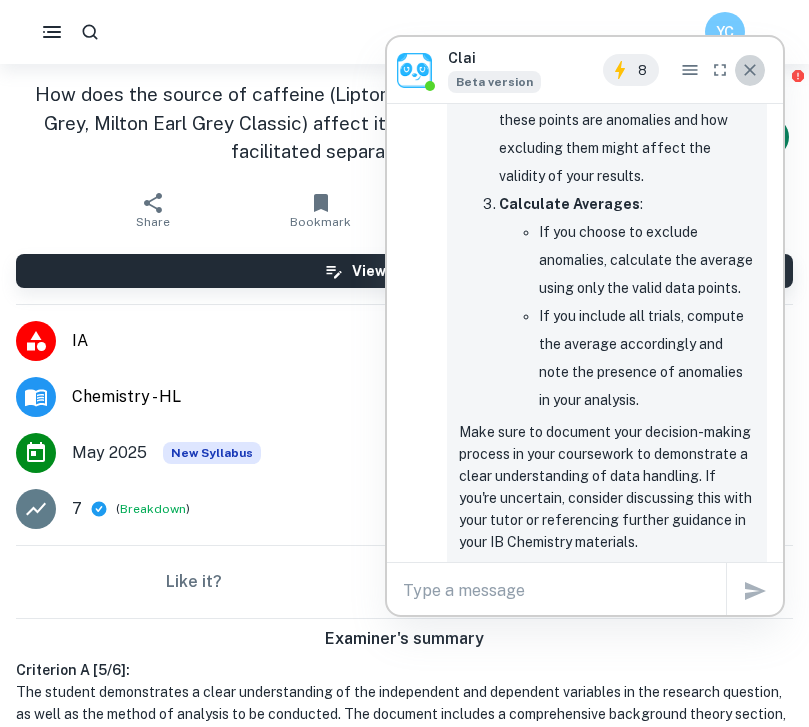 click at bounding box center (750, 70) 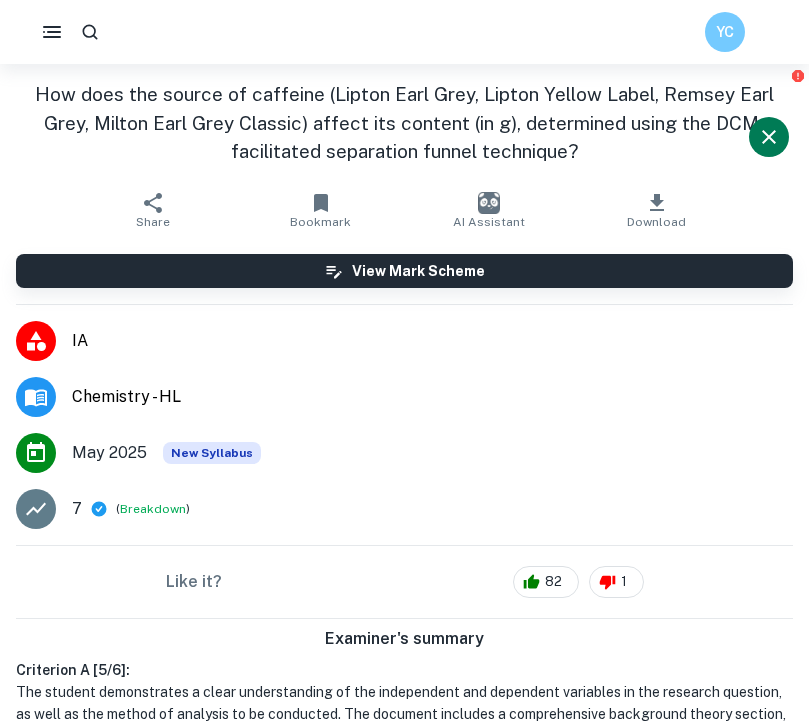 click at bounding box center (769, 137) 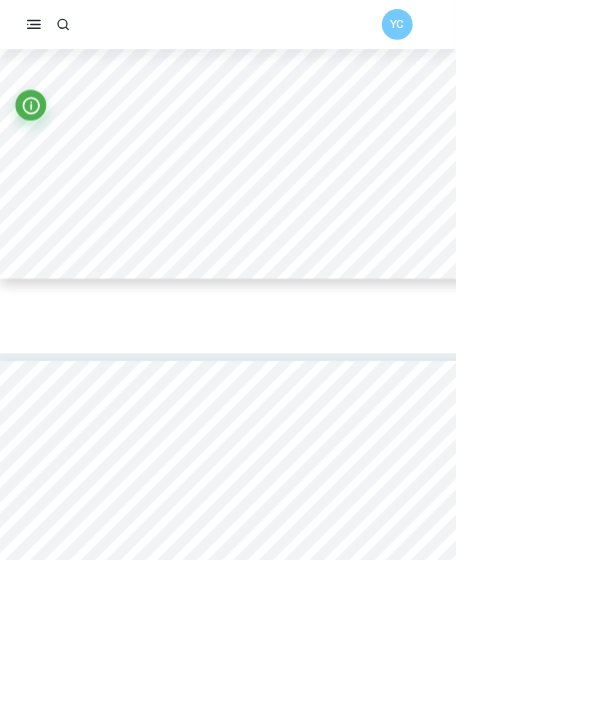 scroll, scrollTop: 5881, scrollLeft: 0, axis: vertical 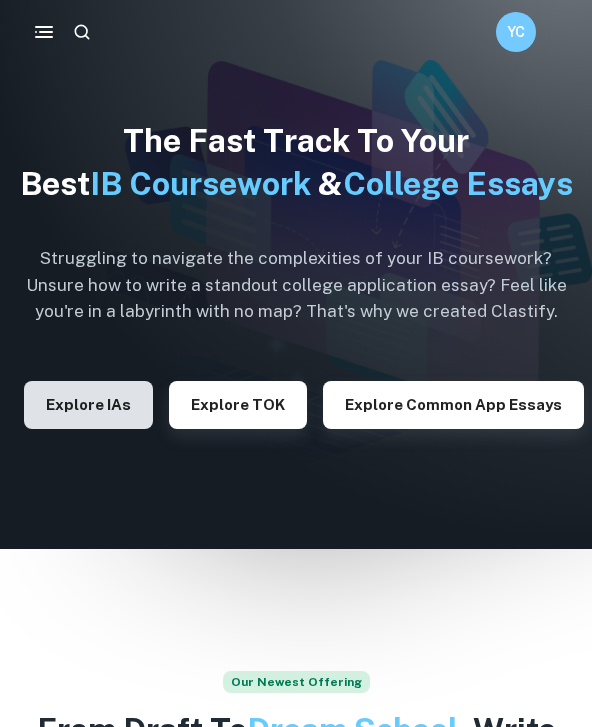 click on "Explore IAs" at bounding box center [88, 405] 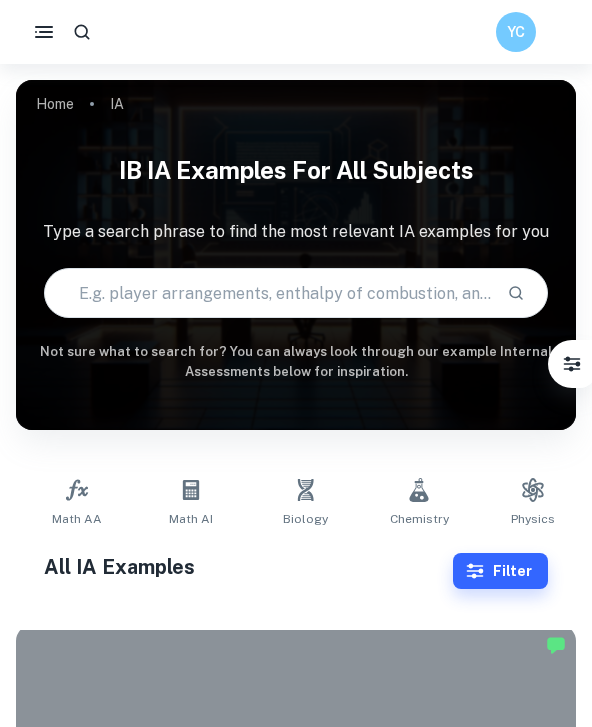 scroll, scrollTop: 141, scrollLeft: 0, axis: vertical 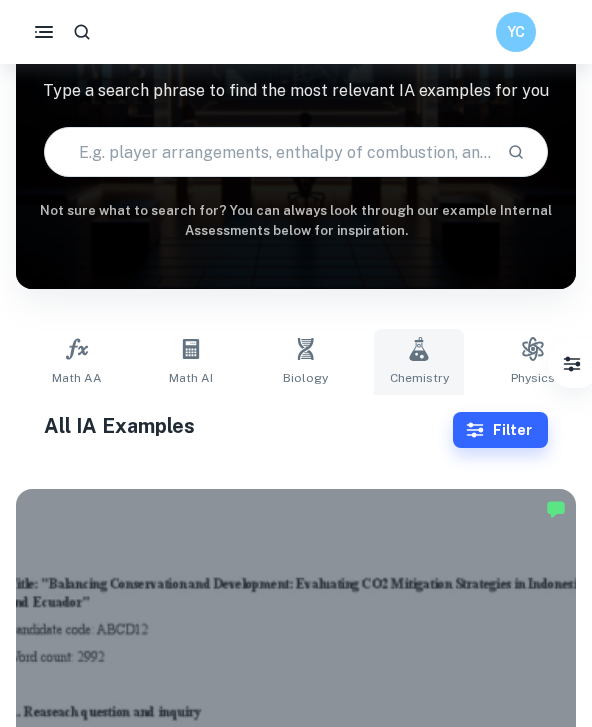 click on "Chemistry" at bounding box center [419, 362] 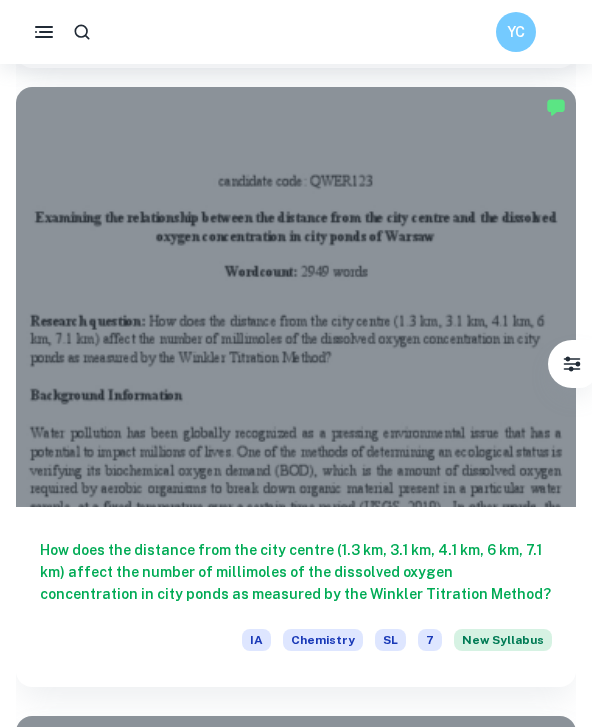scroll, scrollTop: 2452, scrollLeft: 0, axis: vertical 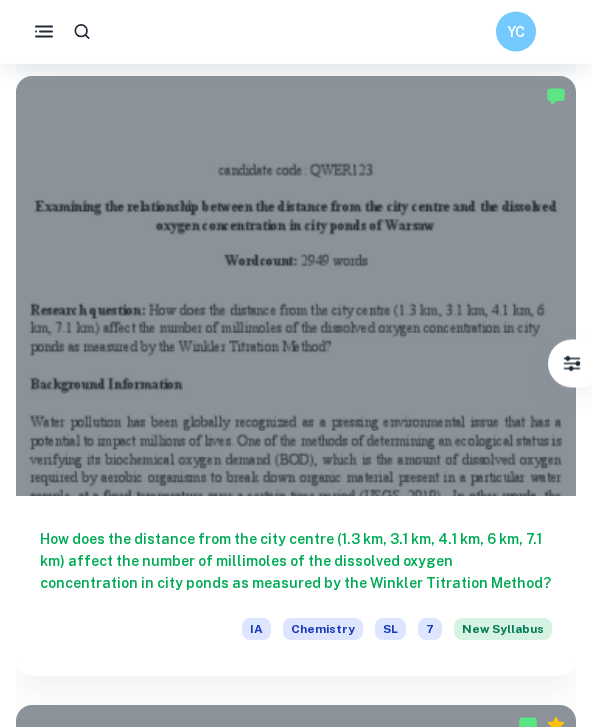 click on "How does the distance from the city centre (1.3 km, 3.1 km, 4.1 km, 6 km, 7.1 km) affect the number of millimoles of the dissolved oxygen concentration in city ponds as measured by the Winkler Titration Method?" at bounding box center (296, 562) 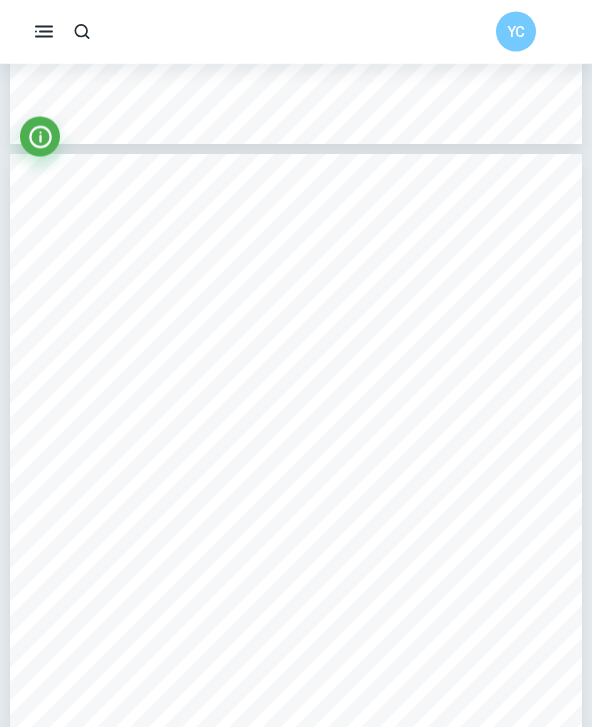 scroll, scrollTop: 9118, scrollLeft: 0, axis: vertical 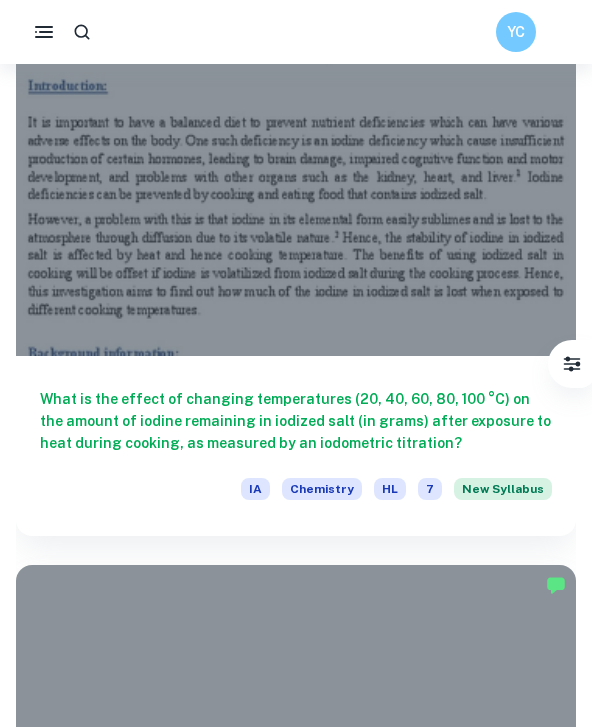 click on "What is the effect of changing temperatures (20, 40, 60, 80, 100 °C) on the amount of iodine remaining in iodized salt (in grams) after exposure to heat during cooking, as measured by an iodometric titration?" at bounding box center [296, 421] 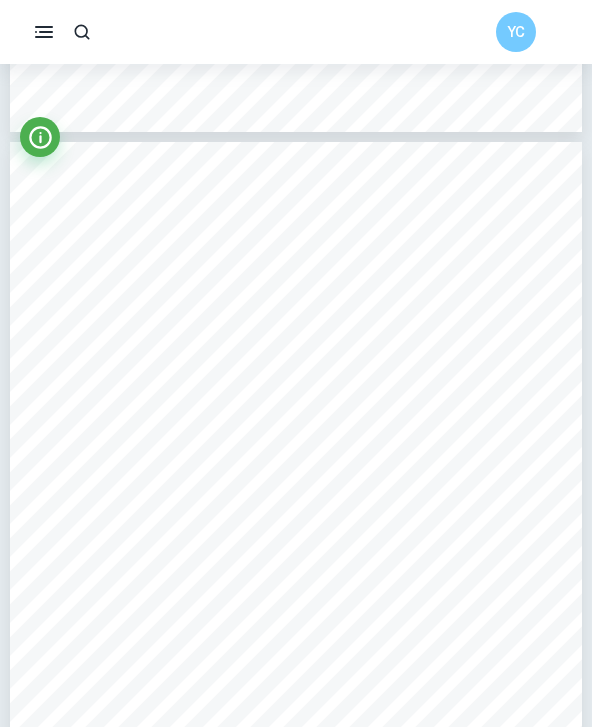 scroll, scrollTop: 4602, scrollLeft: 0, axis: vertical 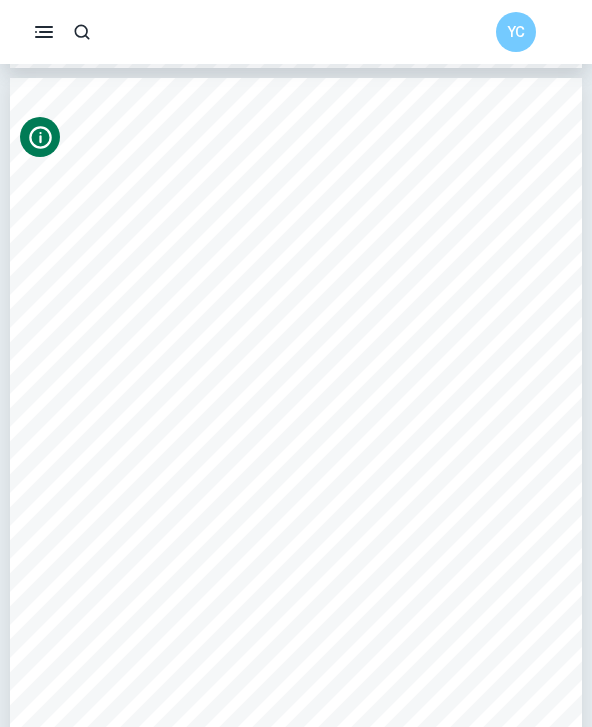 click 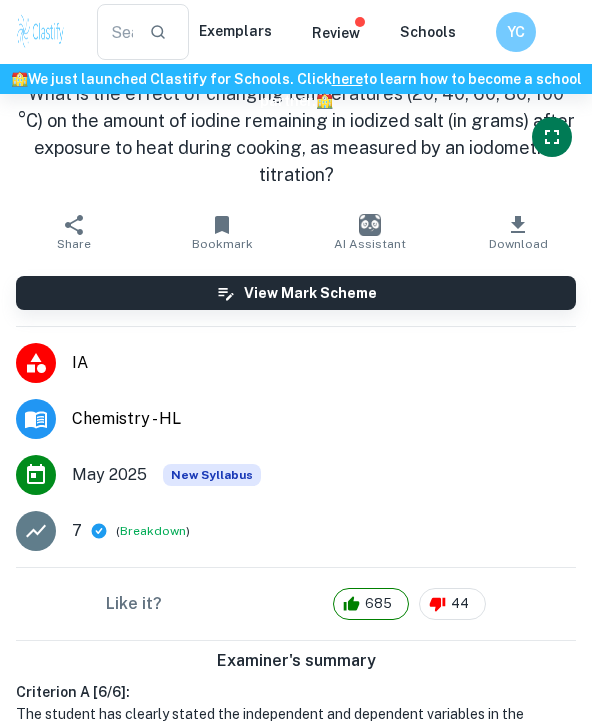 type on "2" 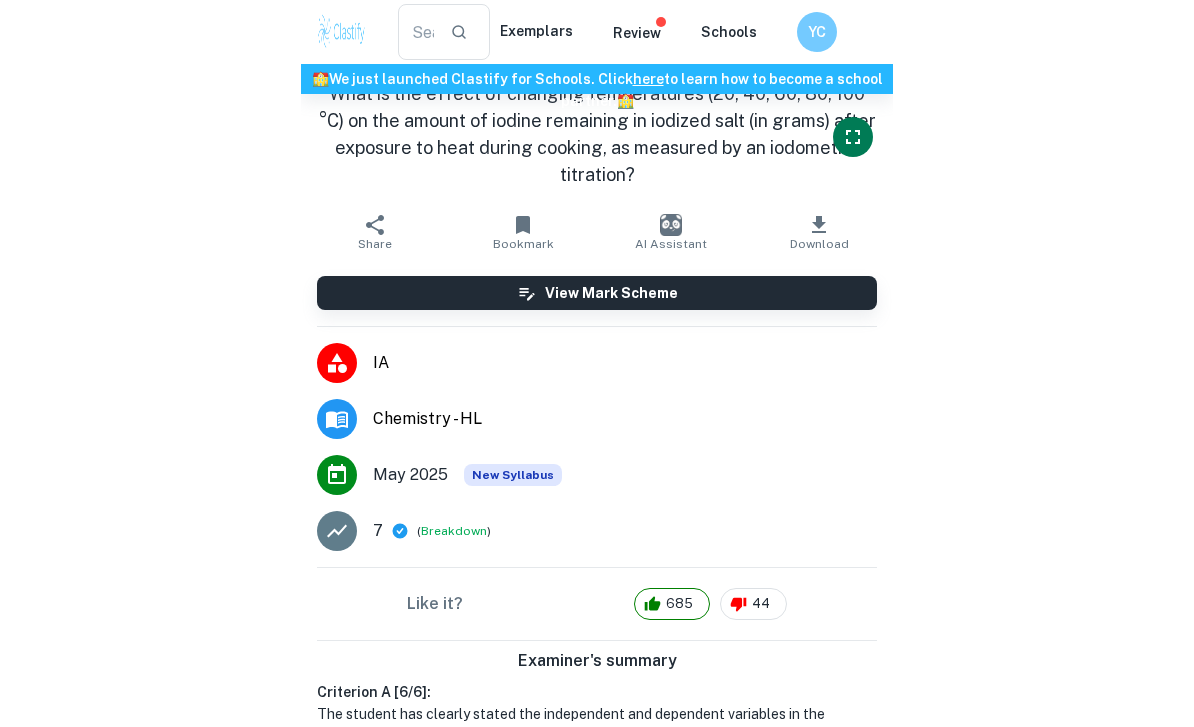 scroll, scrollTop: 1421, scrollLeft: 0, axis: vertical 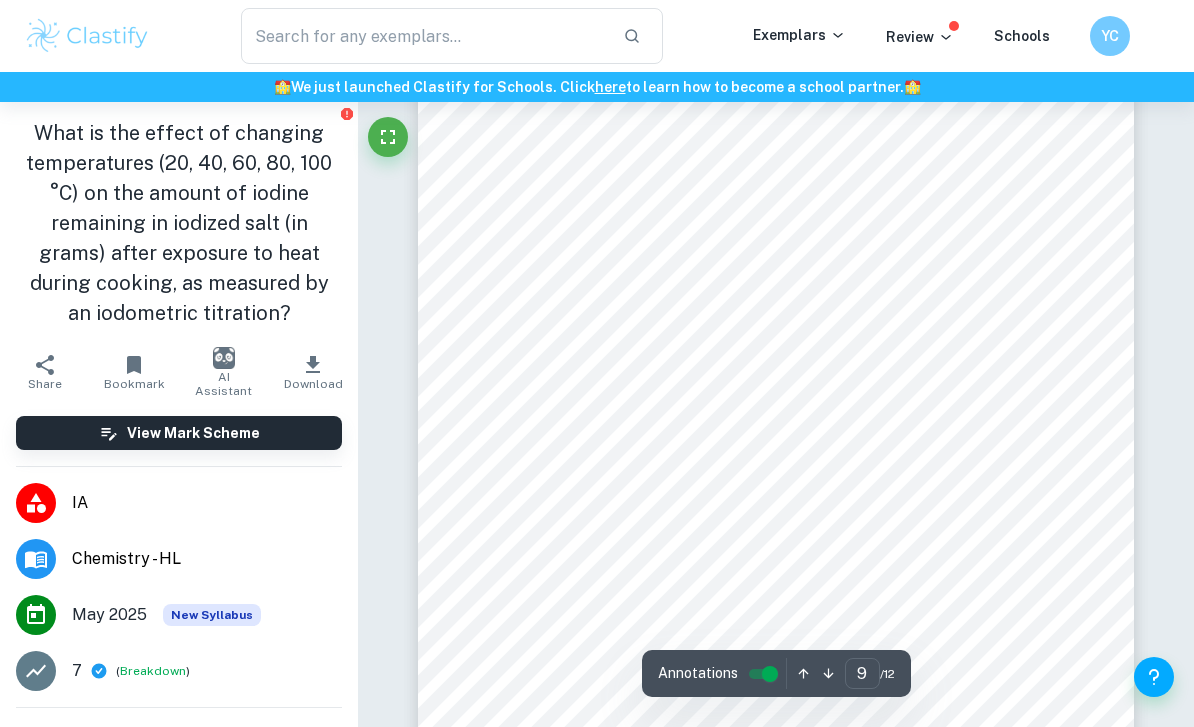 type on "3" 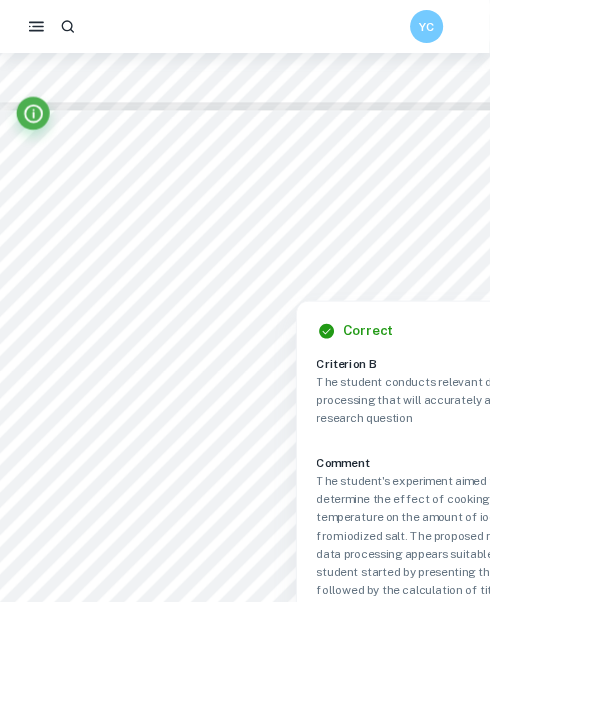 scroll, scrollTop: 7348, scrollLeft: 0, axis: vertical 